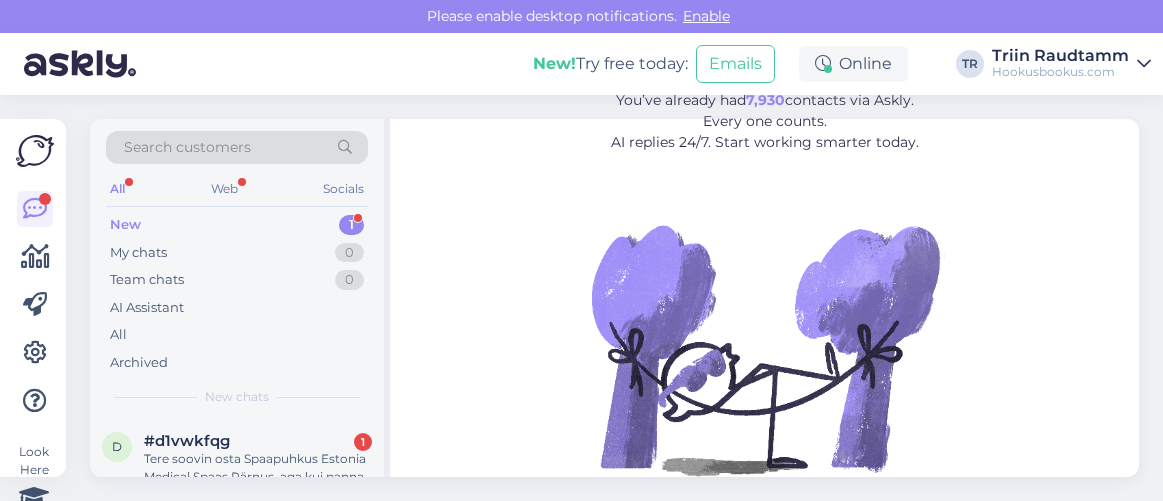 scroll, scrollTop: 0, scrollLeft: 0, axis: both 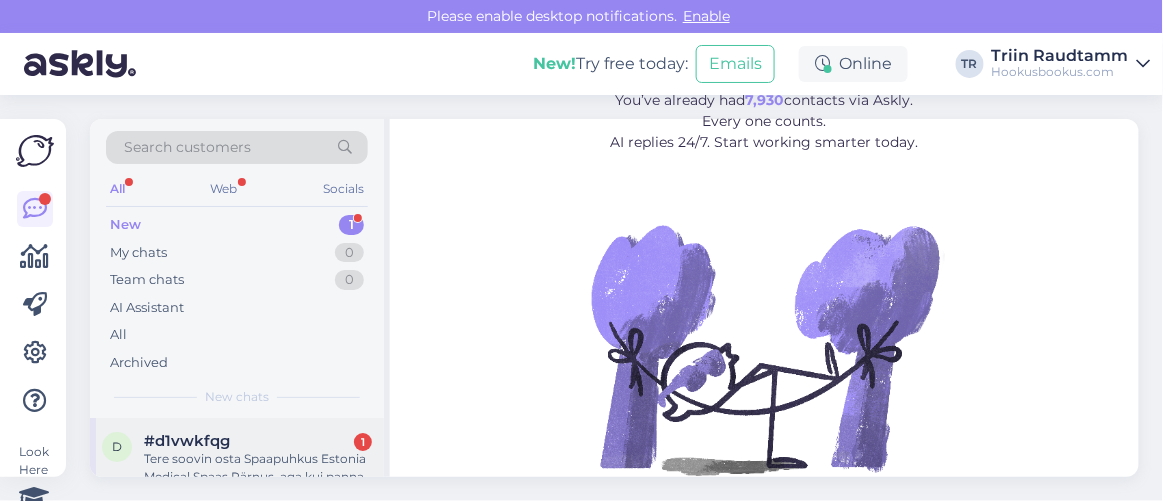 click on "#d1vwkfqg 1" at bounding box center (258, 441) 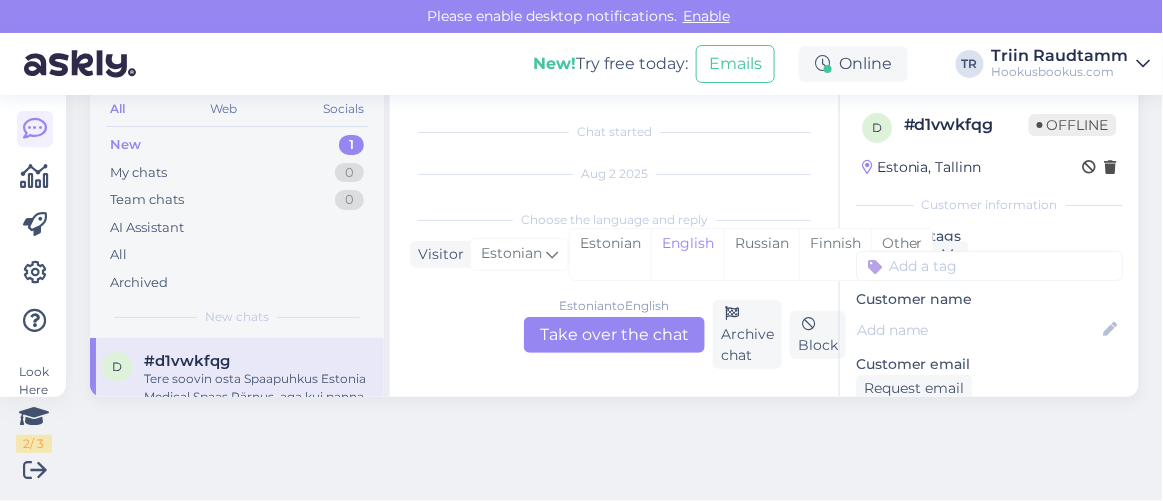 scroll, scrollTop: 41, scrollLeft: 0, axis: vertical 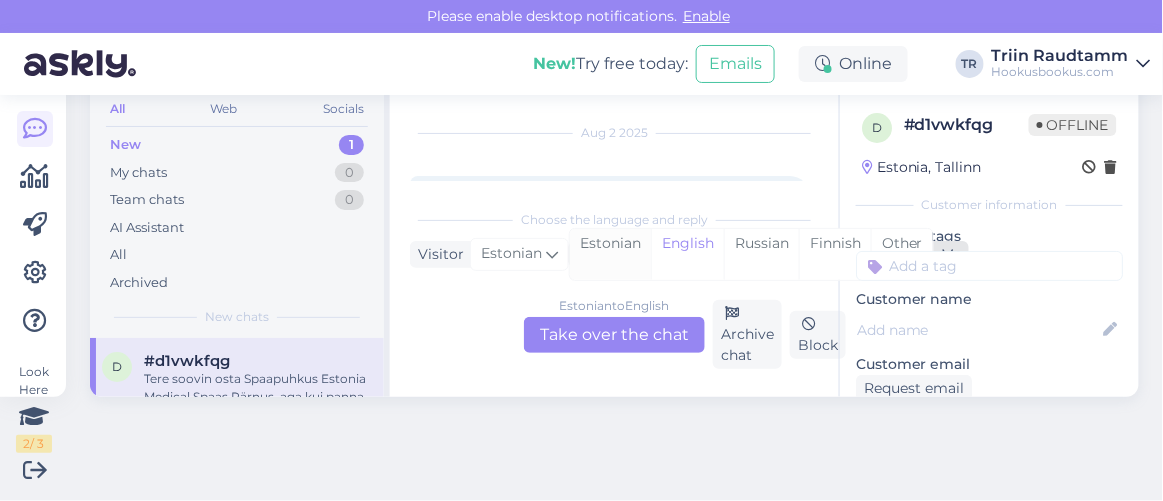 click on "Estonian" at bounding box center (610, 254) 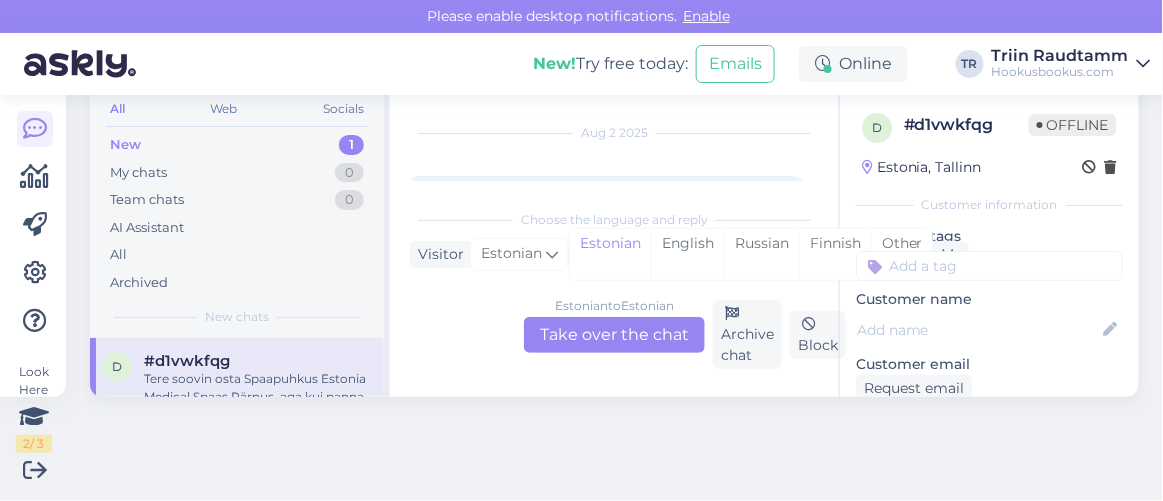 click on "Estonian  to  Estonian Take over the chat" at bounding box center (614, 335) 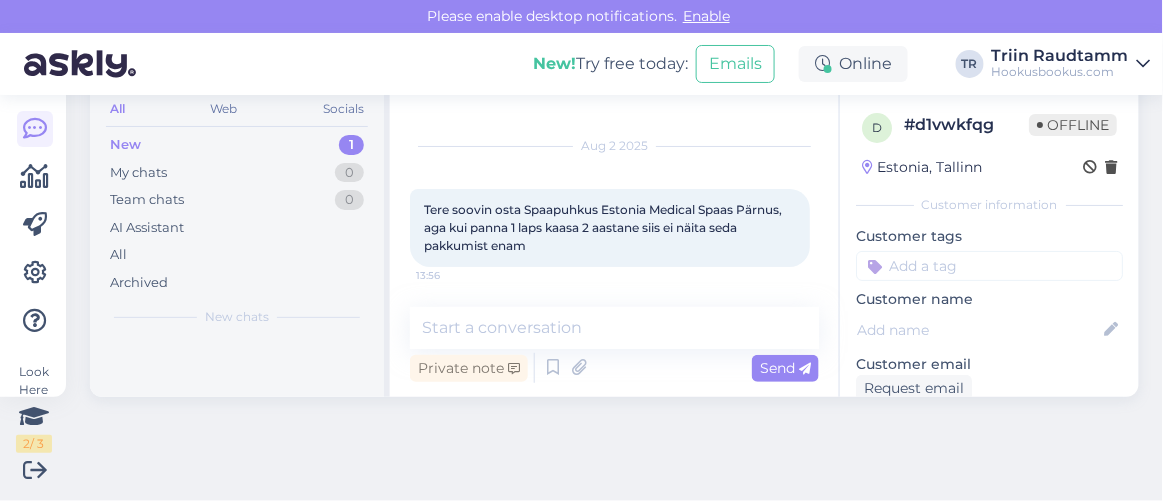 scroll, scrollTop: 27, scrollLeft: 0, axis: vertical 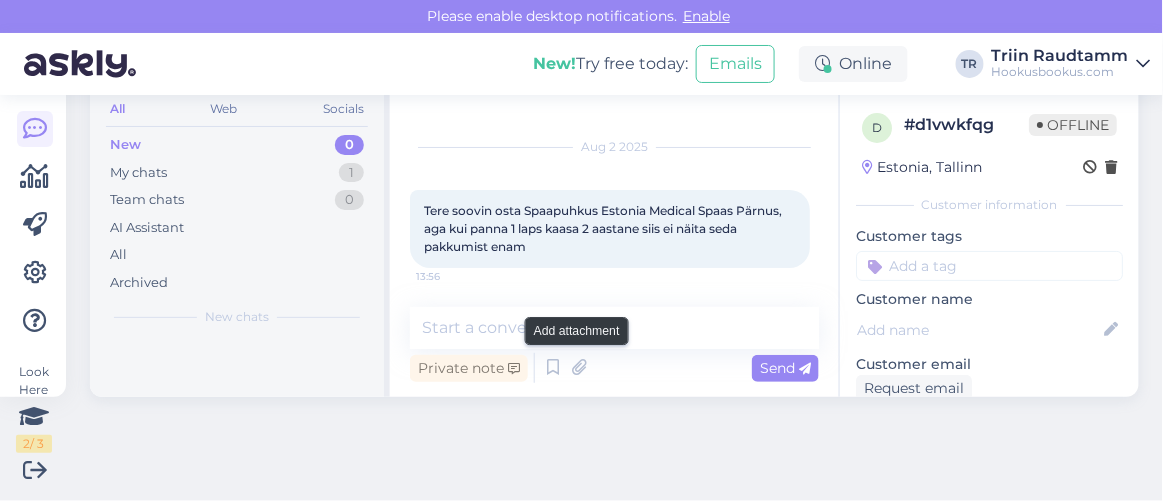 click on "Private note Send" at bounding box center [614, 368] 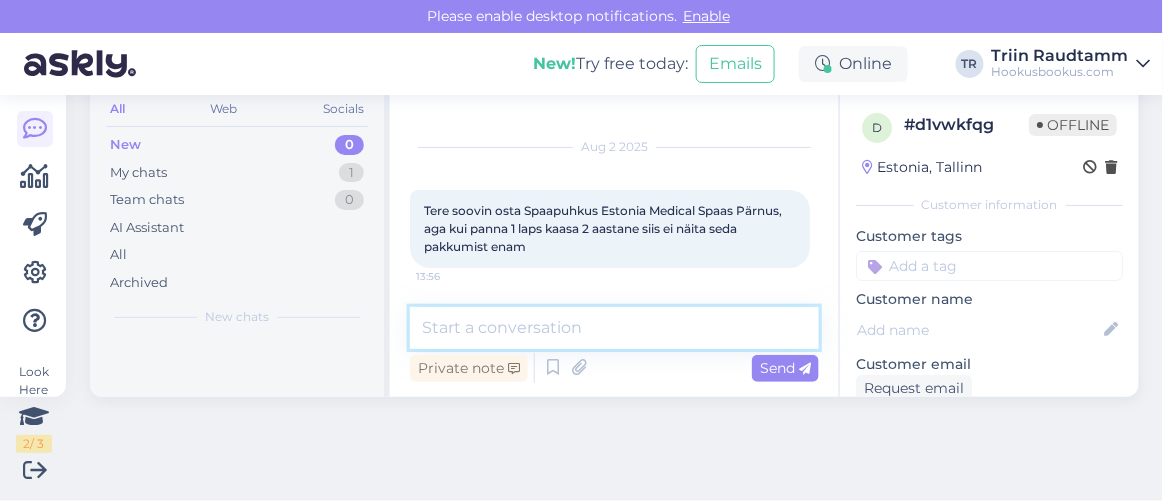 click at bounding box center [614, 328] 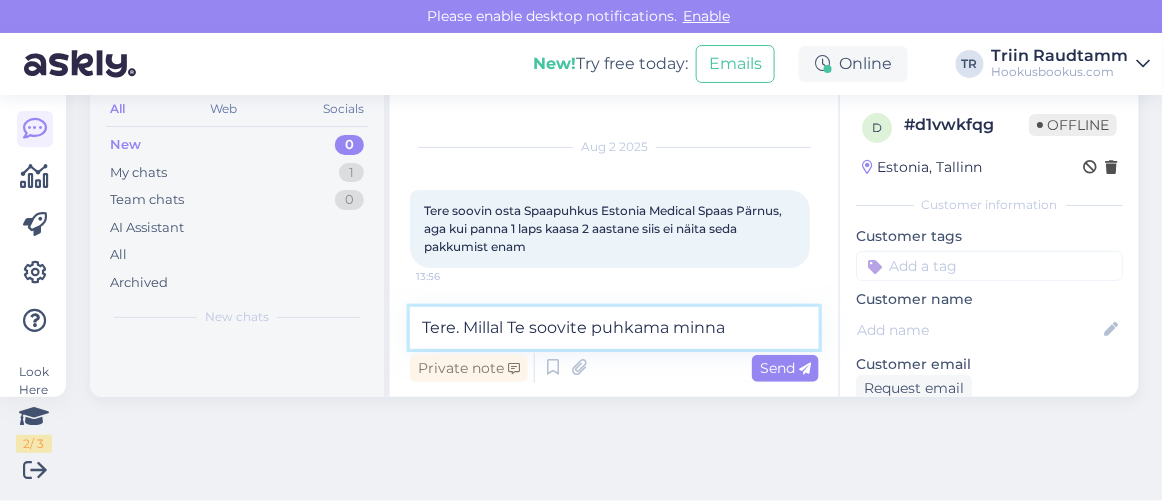 type on "Tere. Millal Te soovite puhkama minna?" 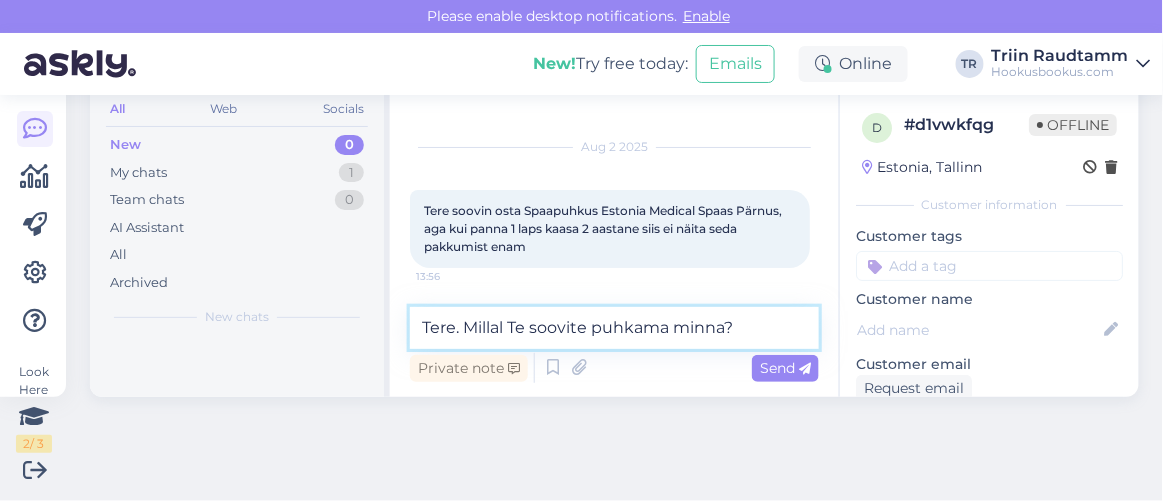 type 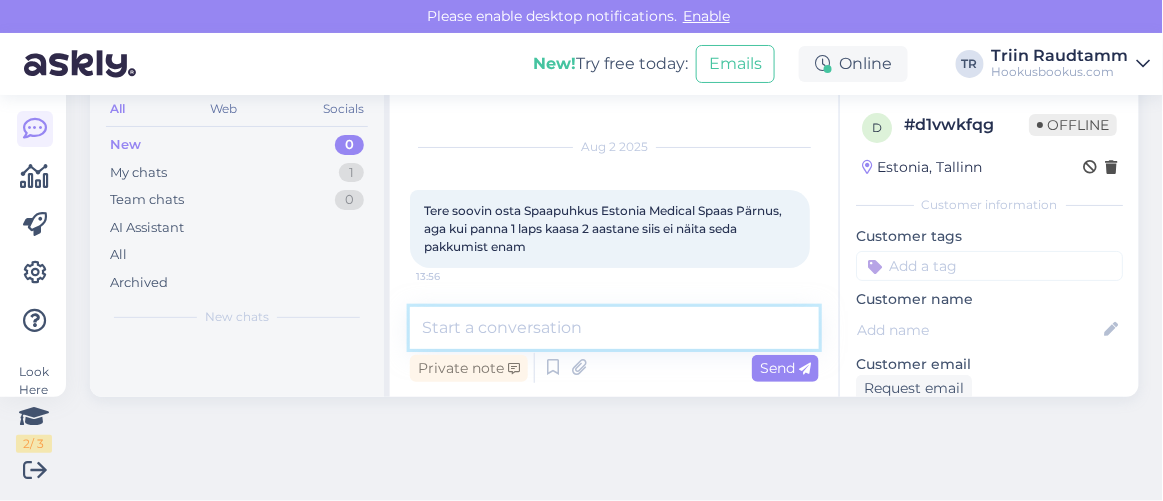 scroll, scrollTop: 113, scrollLeft: 0, axis: vertical 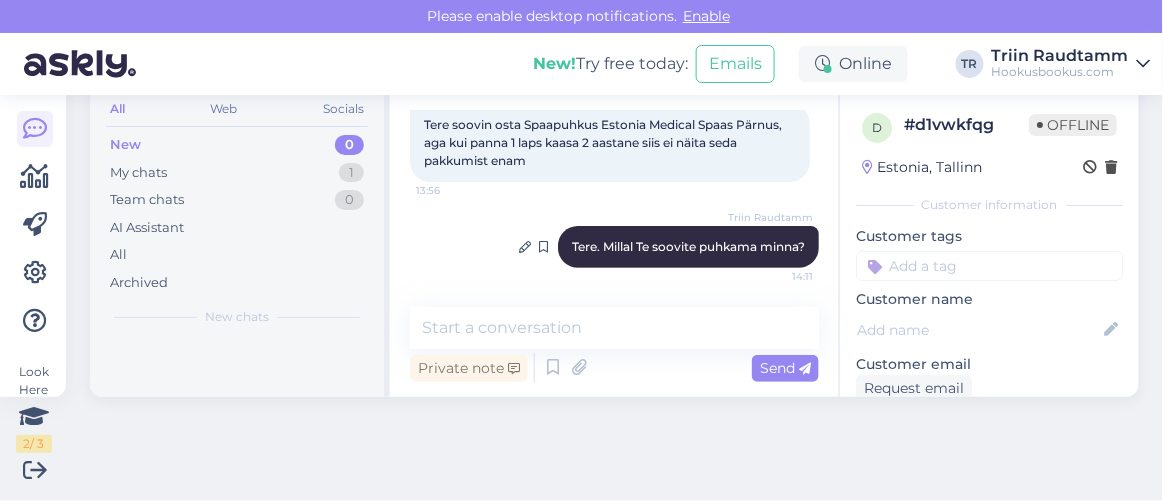 click on "Tere. Millal Te soovite puhkama minna?" at bounding box center (688, 246) 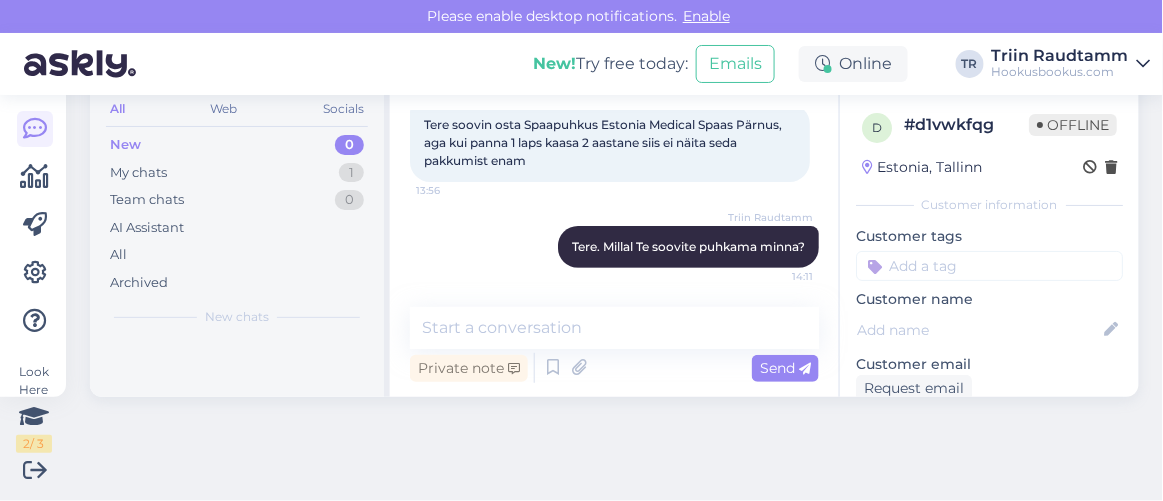 scroll, scrollTop: 0, scrollLeft: 0, axis: both 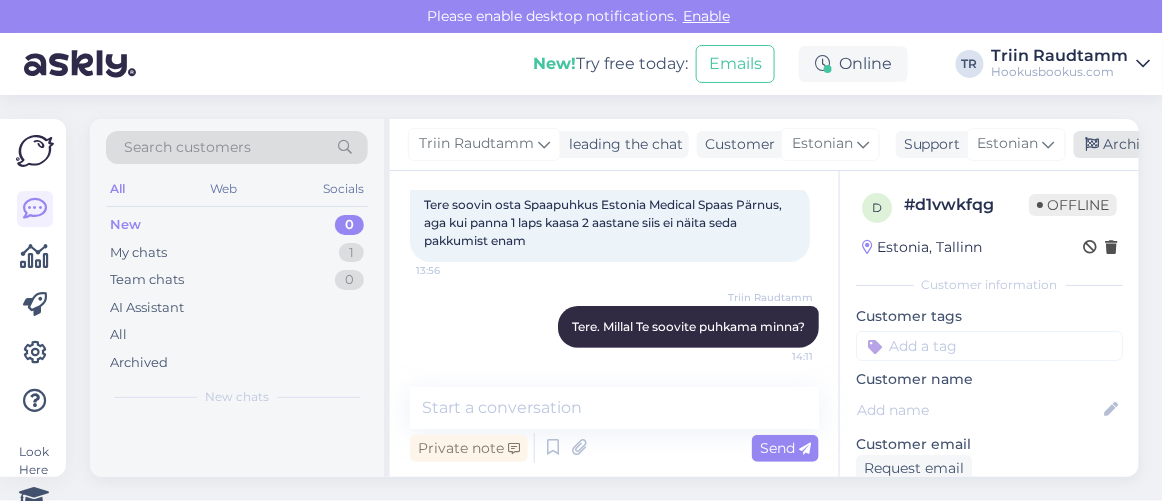 click on "Archive chat" at bounding box center [1137, 144] 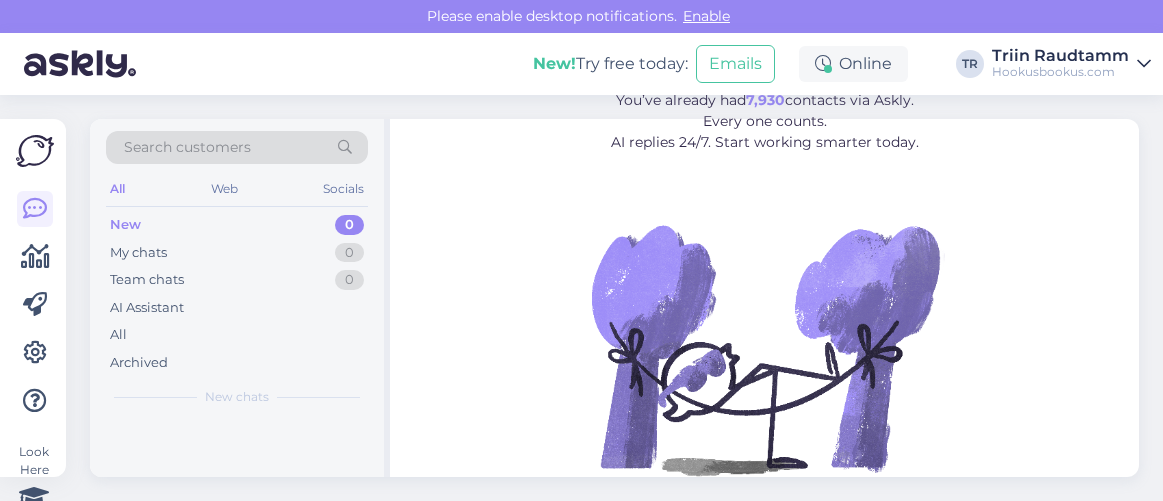 scroll, scrollTop: 0, scrollLeft: 0, axis: both 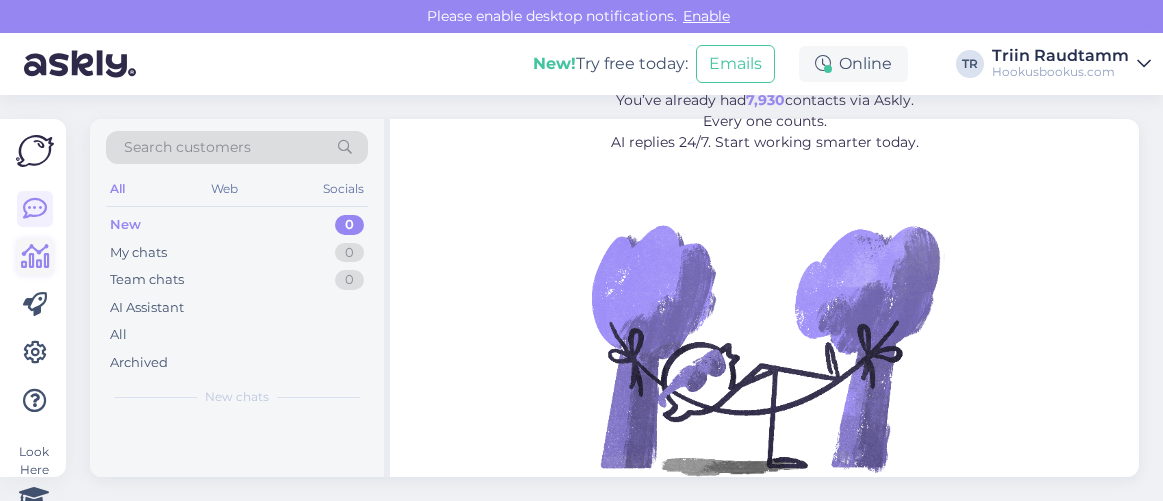 click at bounding box center [35, 257] 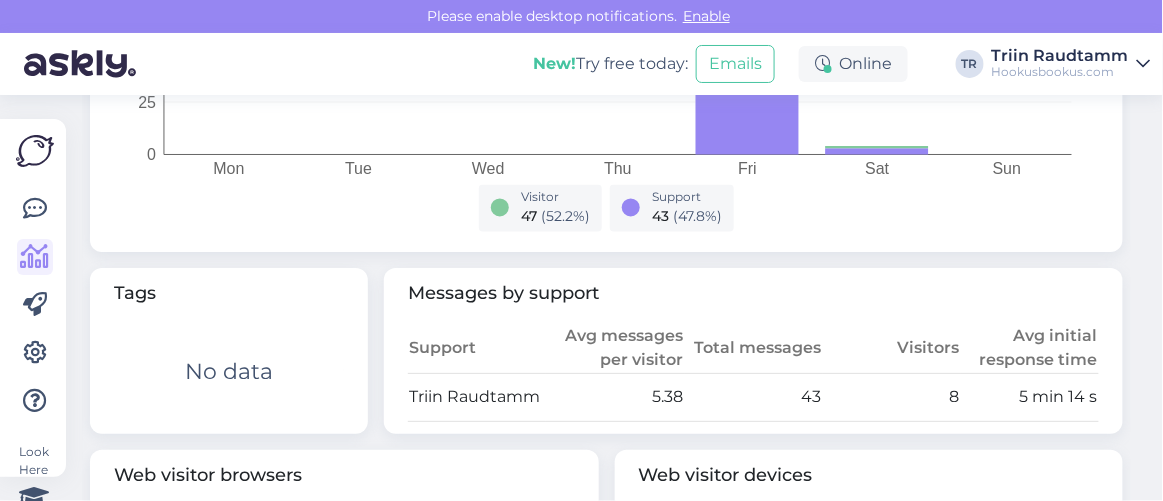 scroll, scrollTop: 999, scrollLeft: 0, axis: vertical 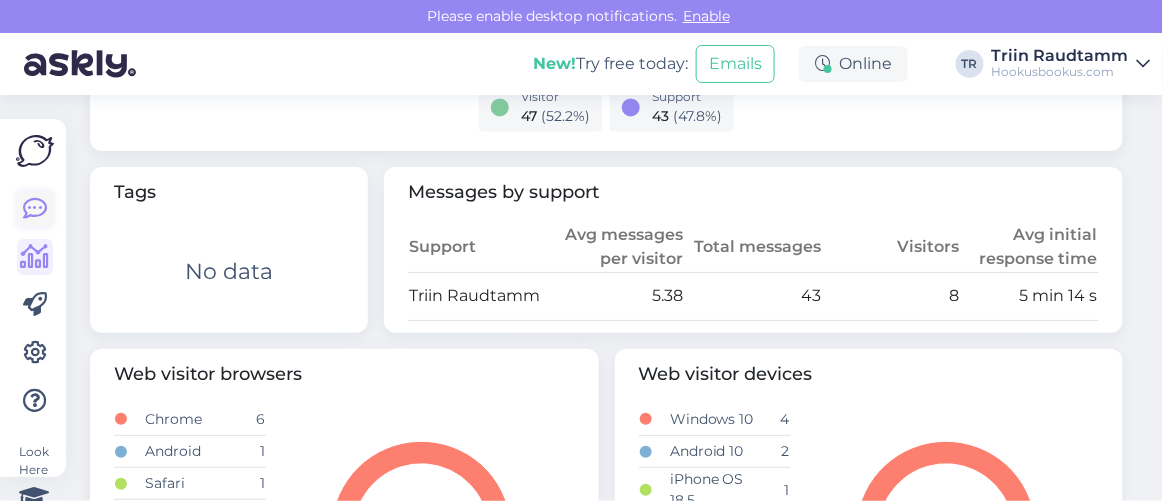 click at bounding box center (35, 209) 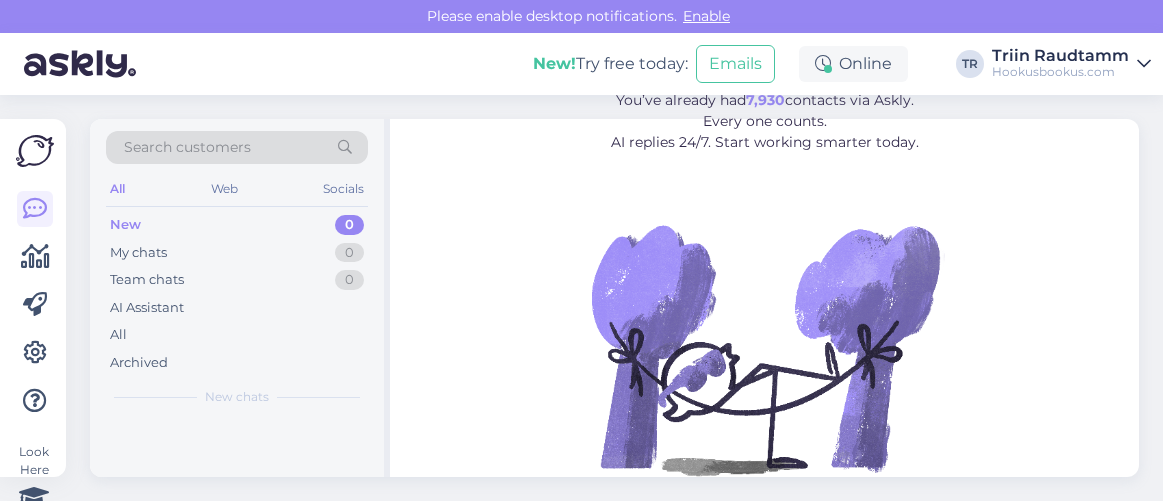 scroll, scrollTop: 0, scrollLeft: 0, axis: both 